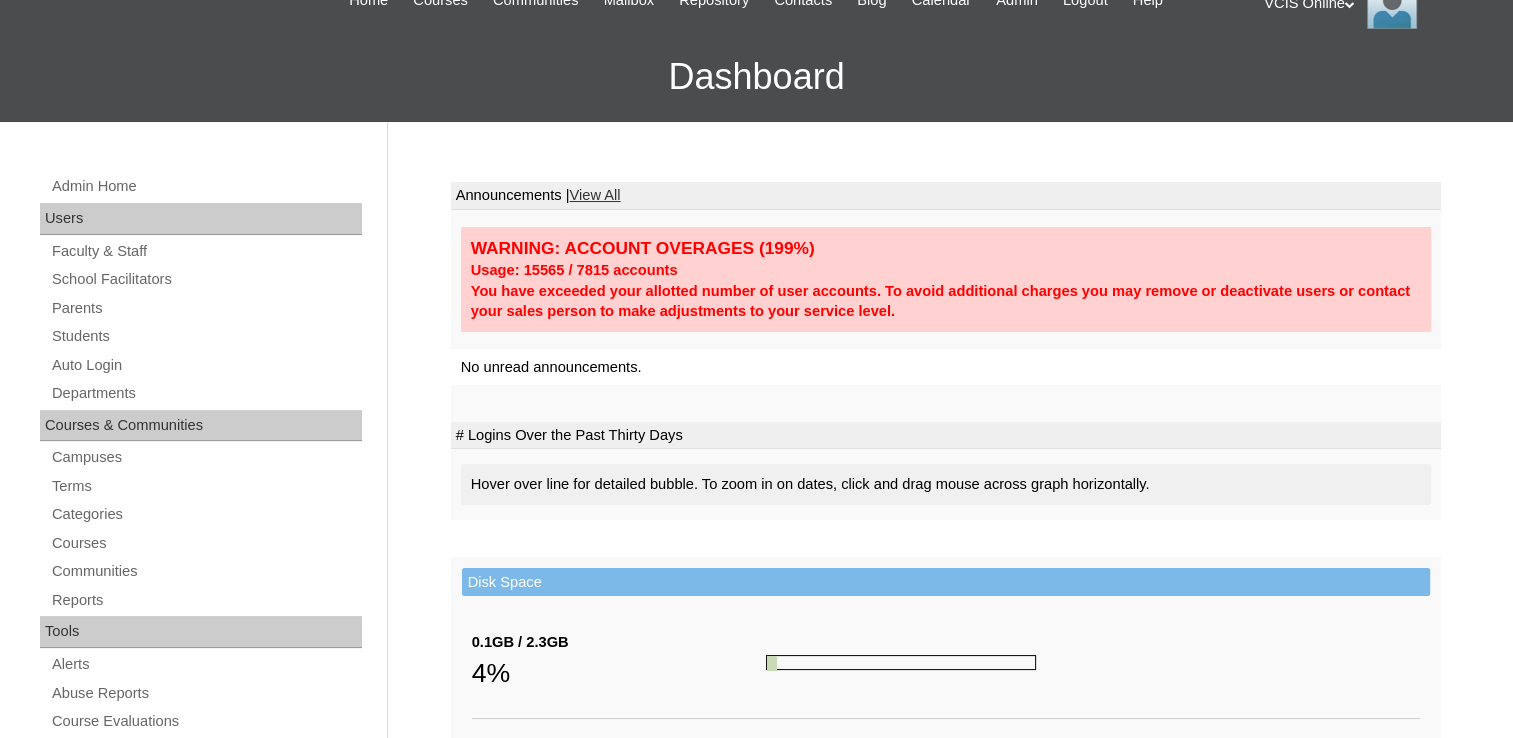 scroll, scrollTop: 108, scrollLeft: 0, axis: vertical 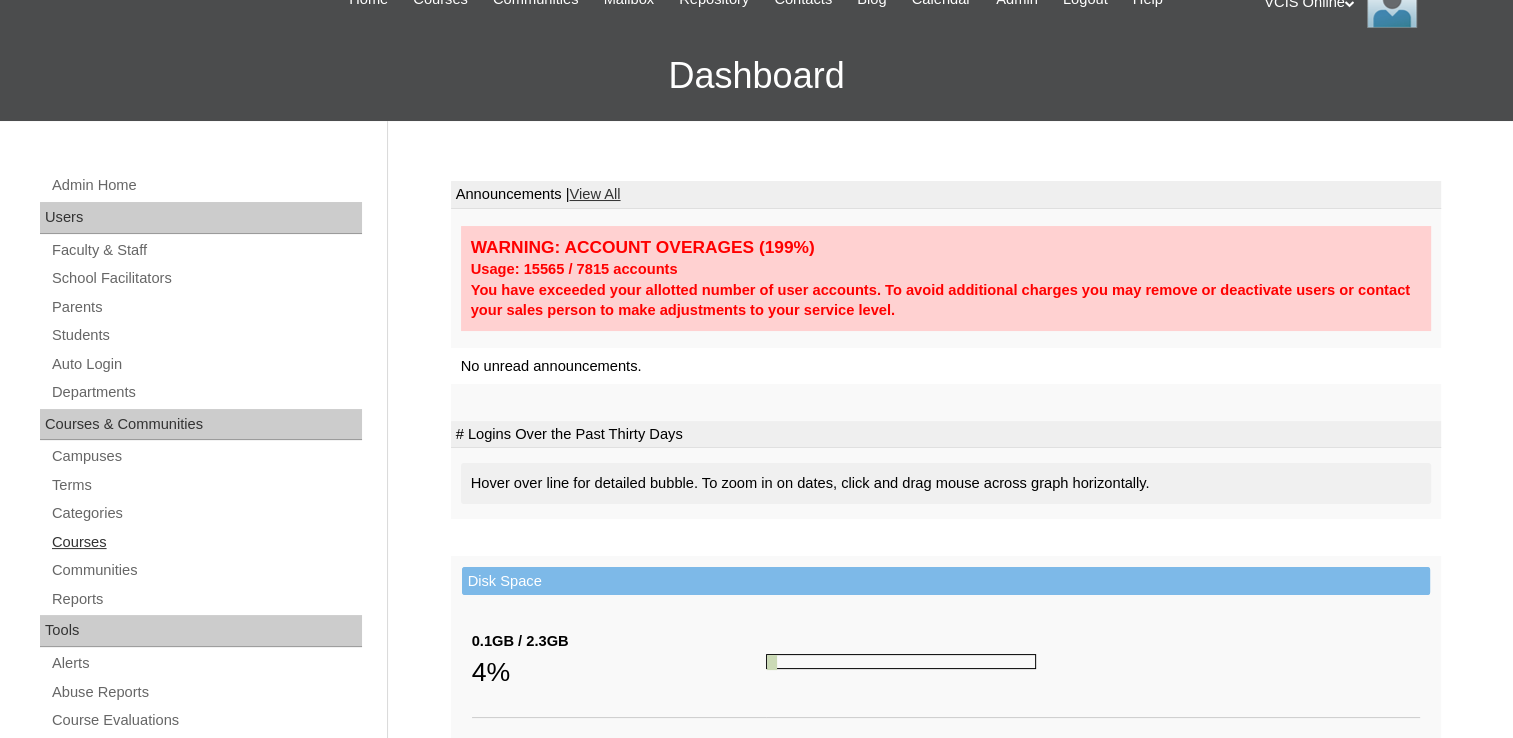 click on "Courses" at bounding box center (206, 542) 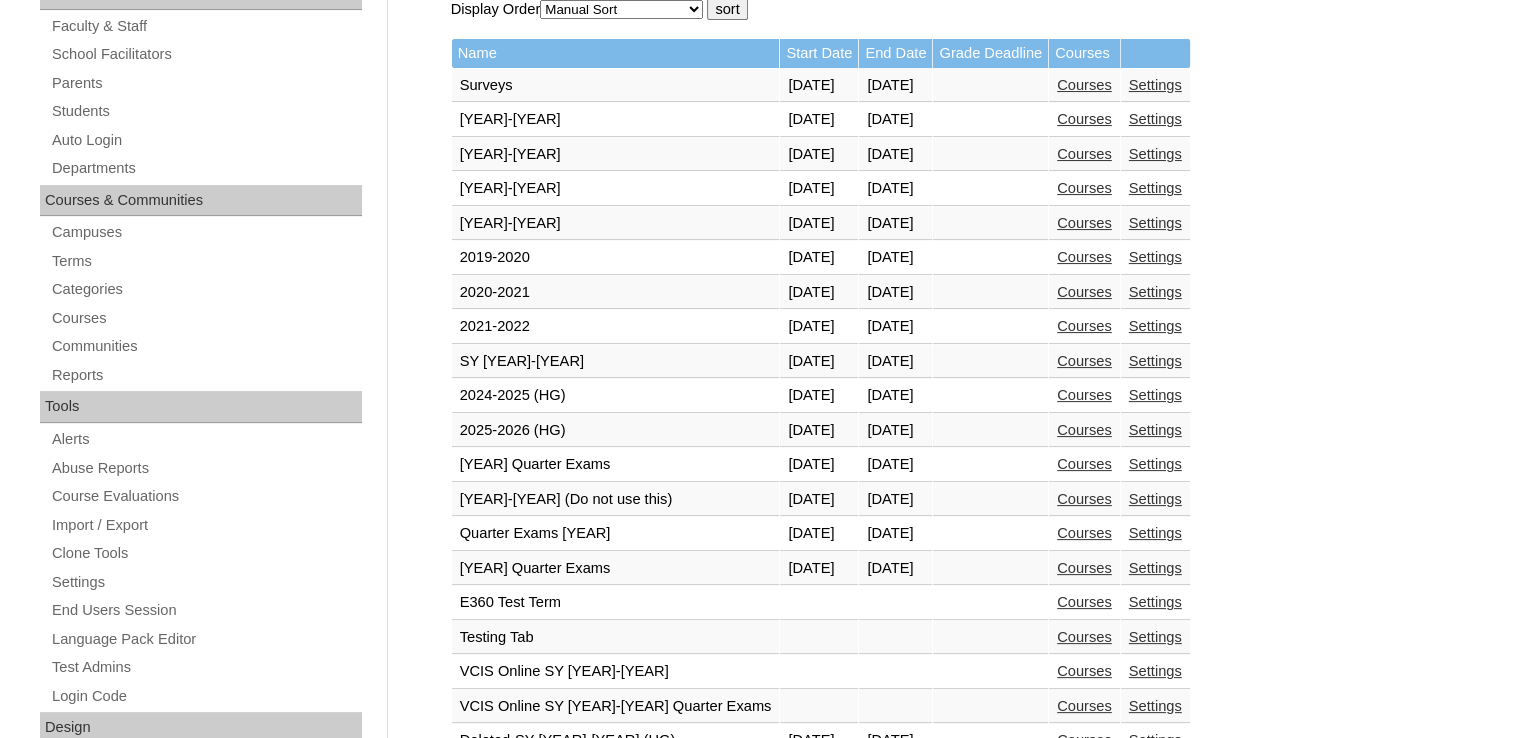 scroll, scrollTop: 332, scrollLeft: 0, axis: vertical 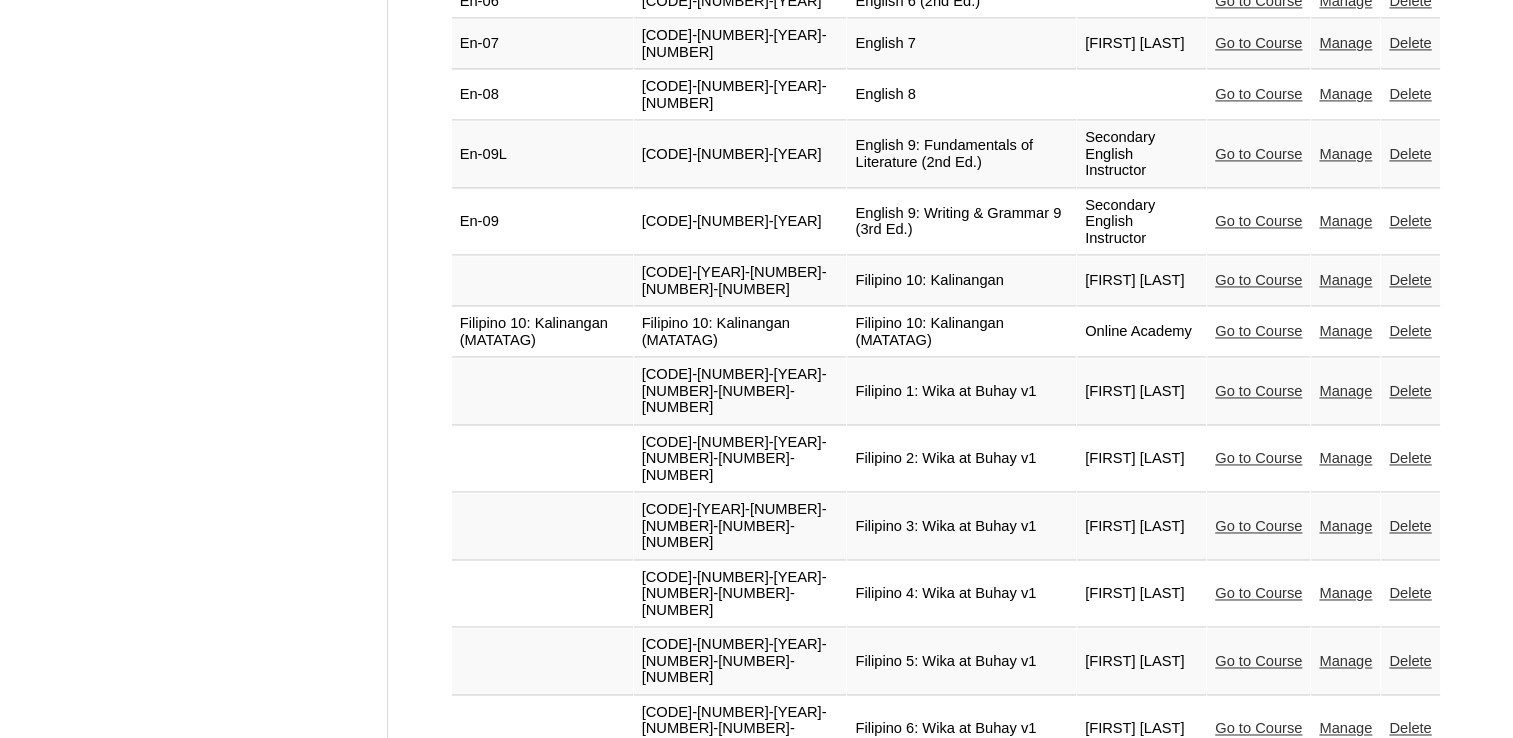 click on "Go to Course" at bounding box center (1258, 661) 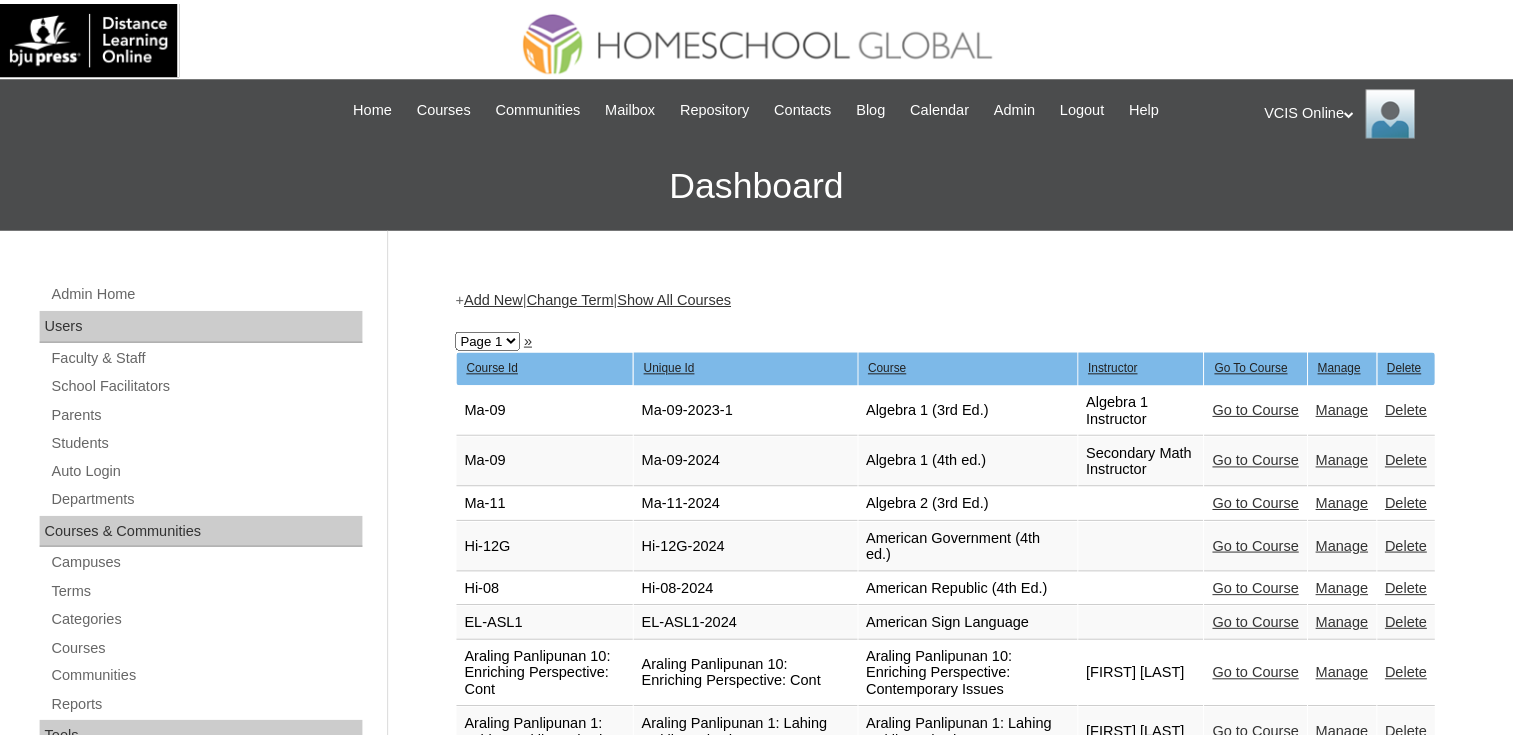 scroll, scrollTop: 2971, scrollLeft: 0, axis: vertical 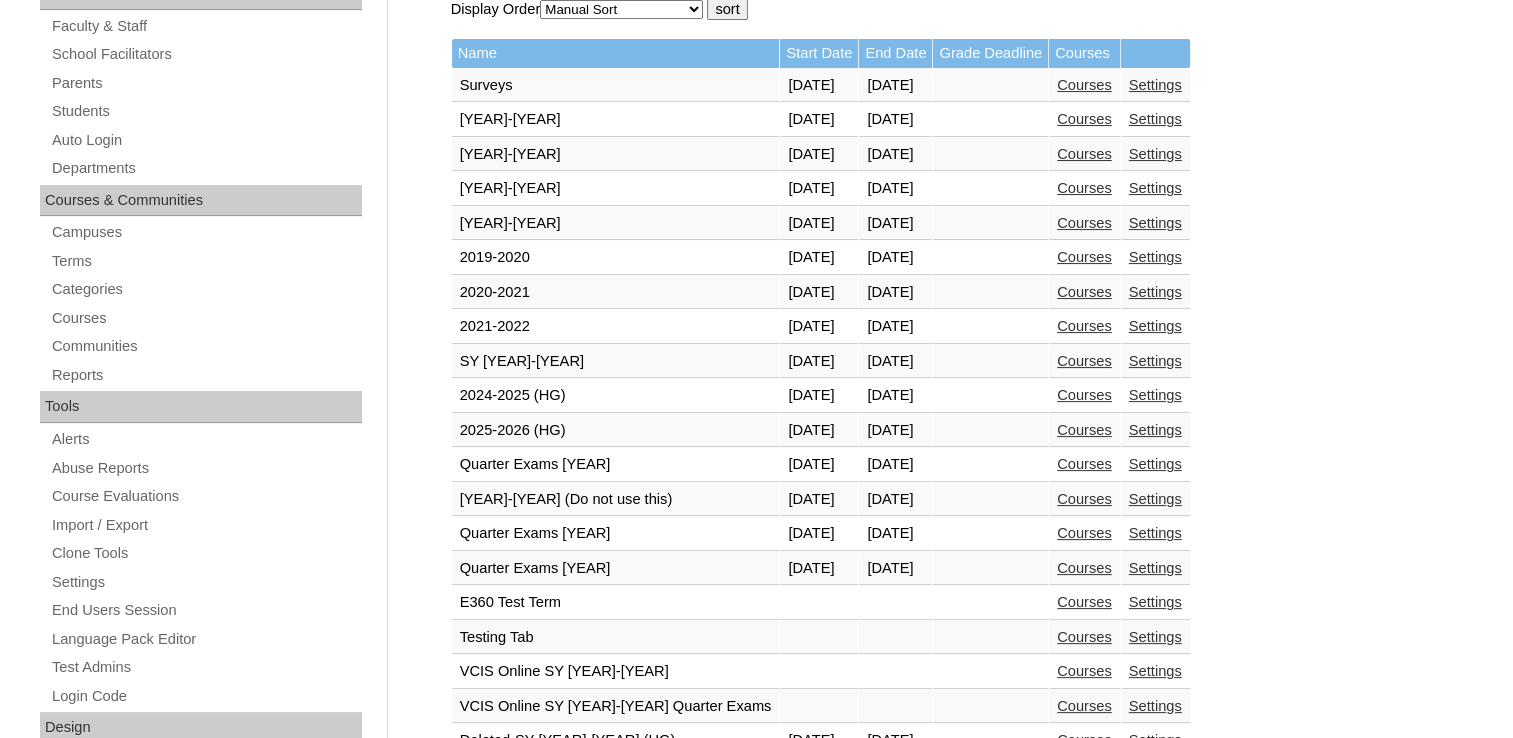 click on "Courses" at bounding box center (1084, 395) 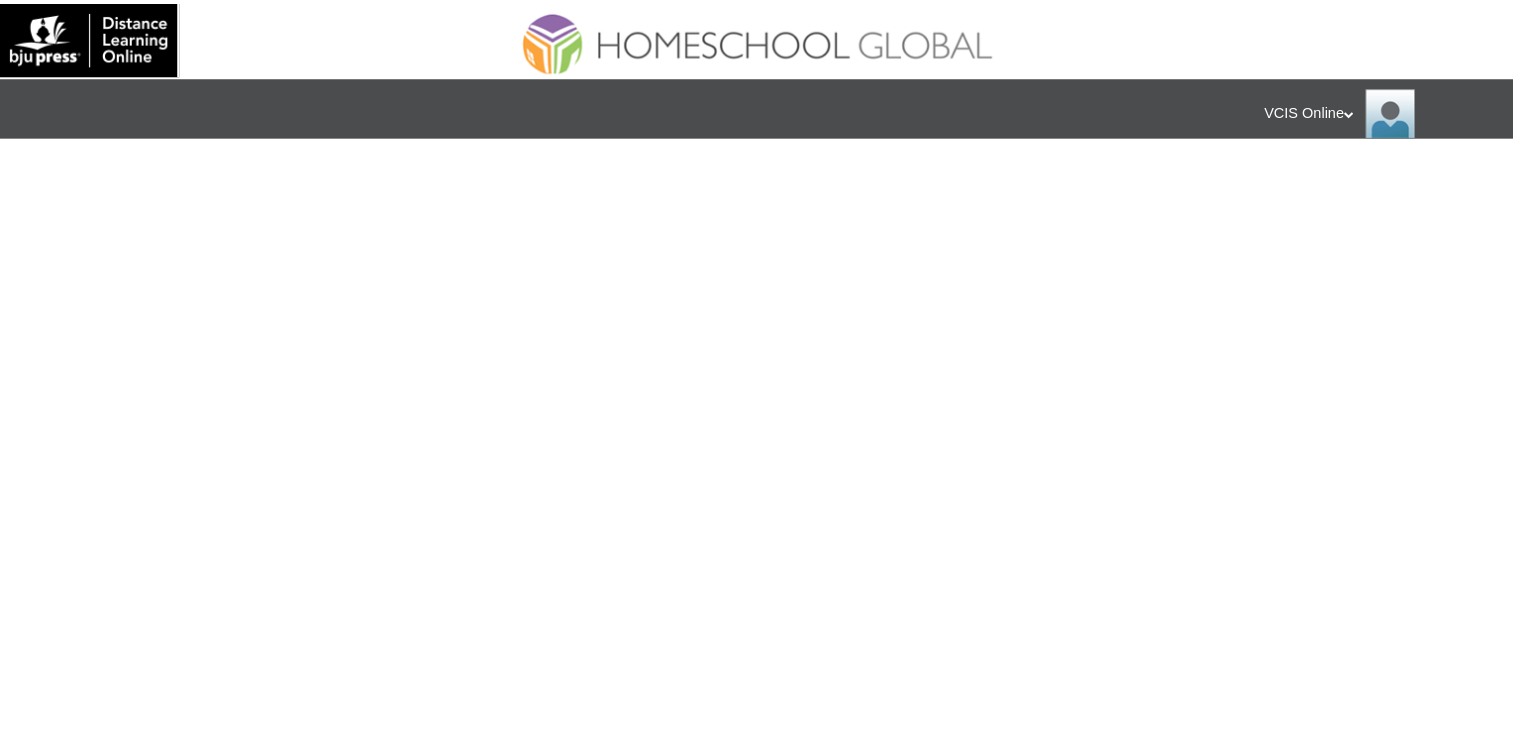 scroll, scrollTop: 0, scrollLeft: 0, axis: both 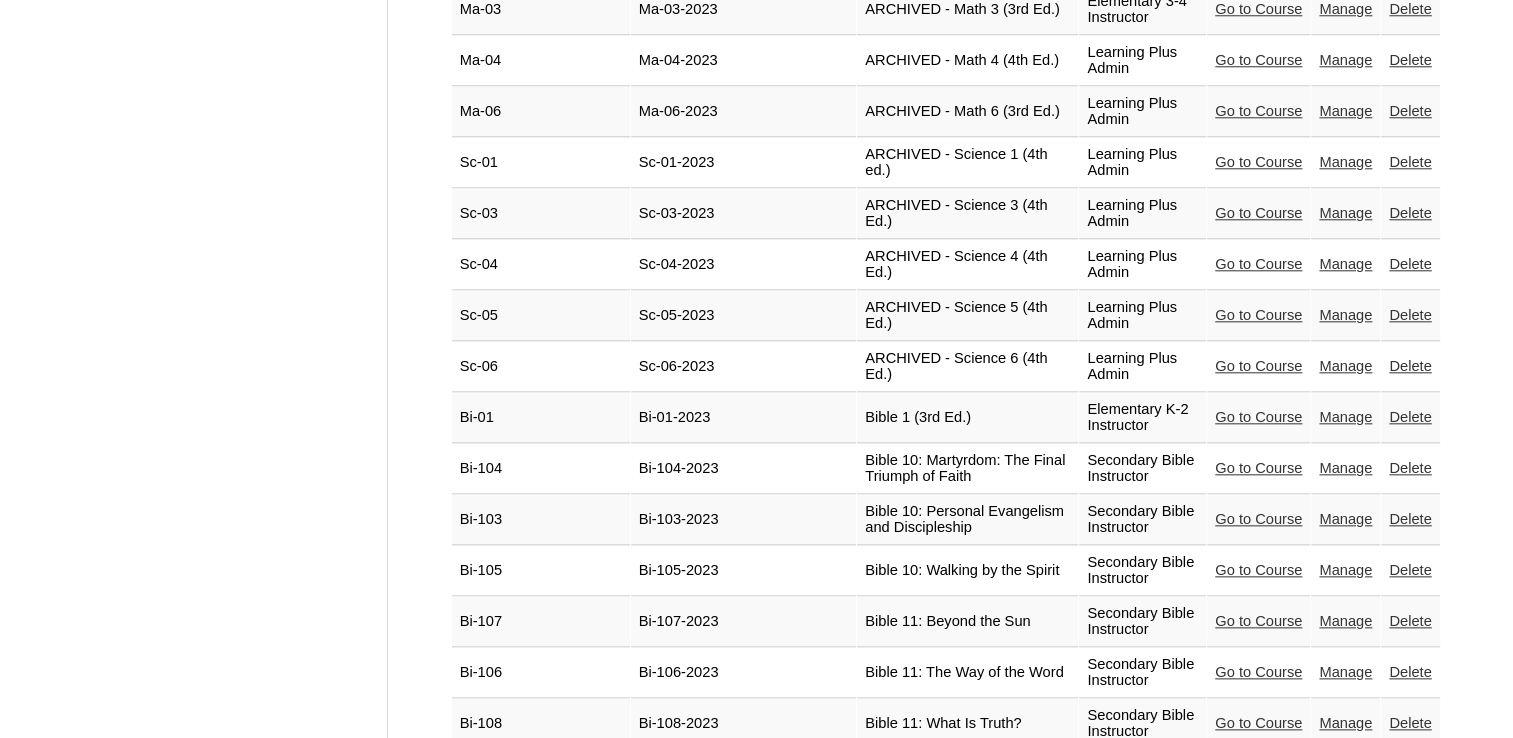 drag, startPoint x: 1511, startPoint y: 351, endPoint x: 1515, endPoint y: 383, distance: 32.24903 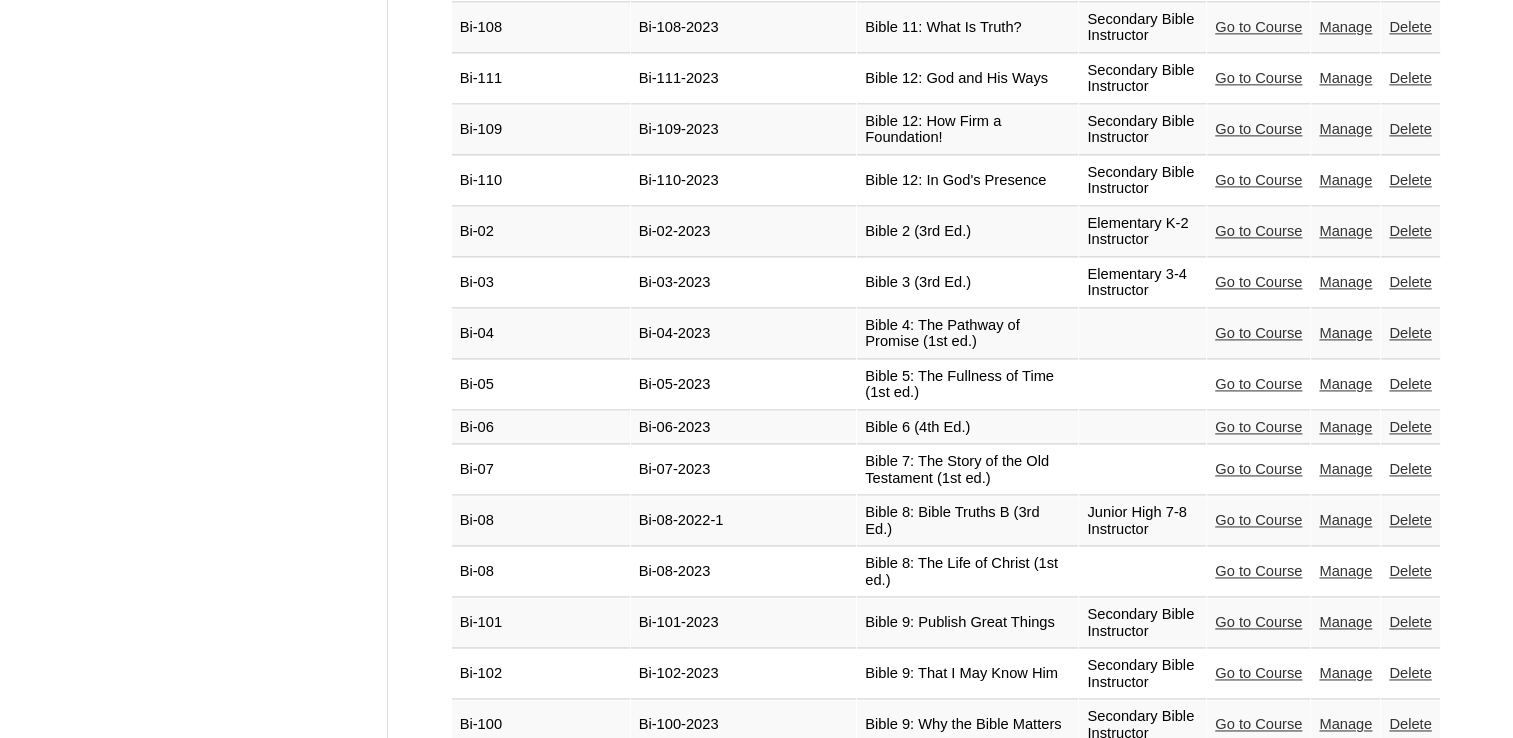 scroll, scrollTop: 2771, scrollLeft: 0, axis: vertical 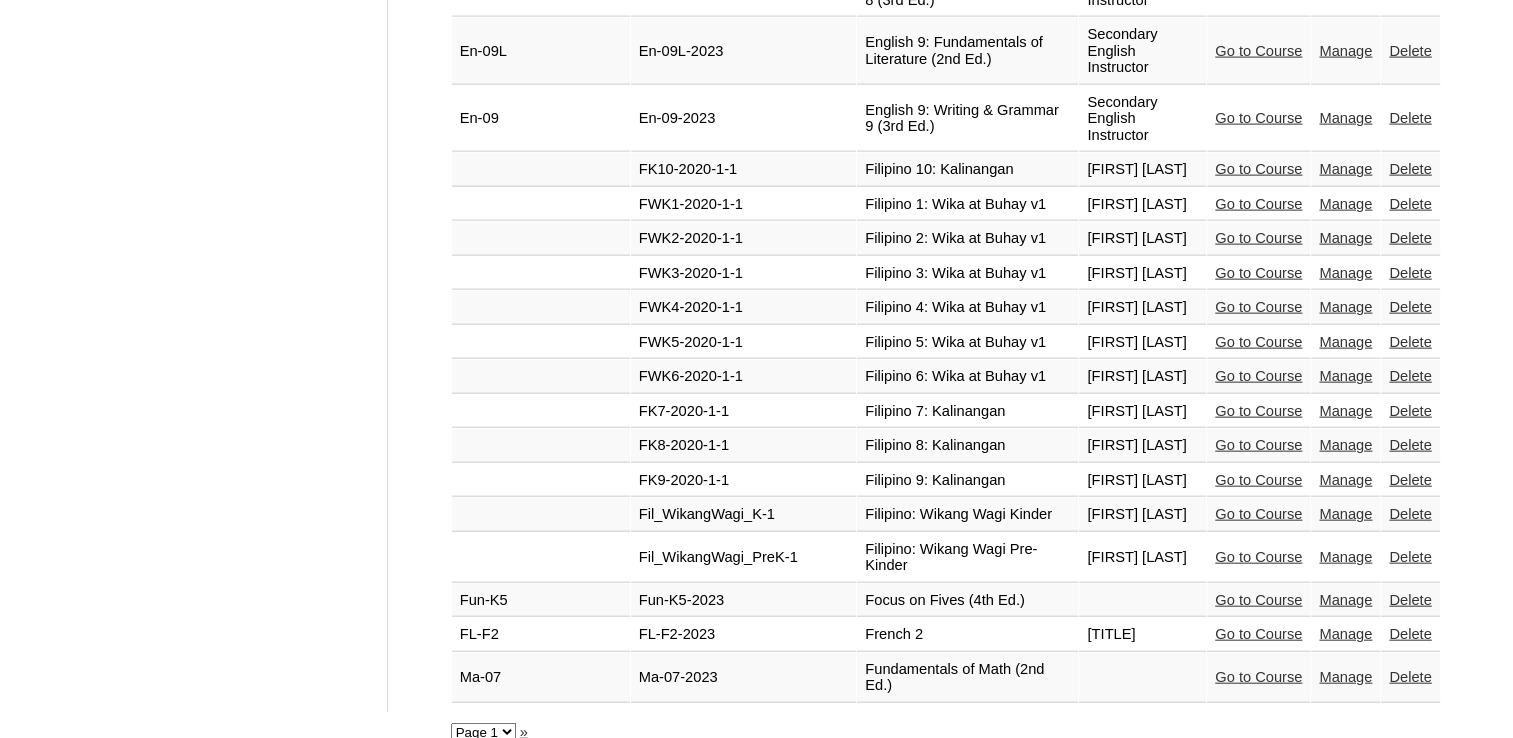 click on "Go to Course" at bounding box center [1258, 342] 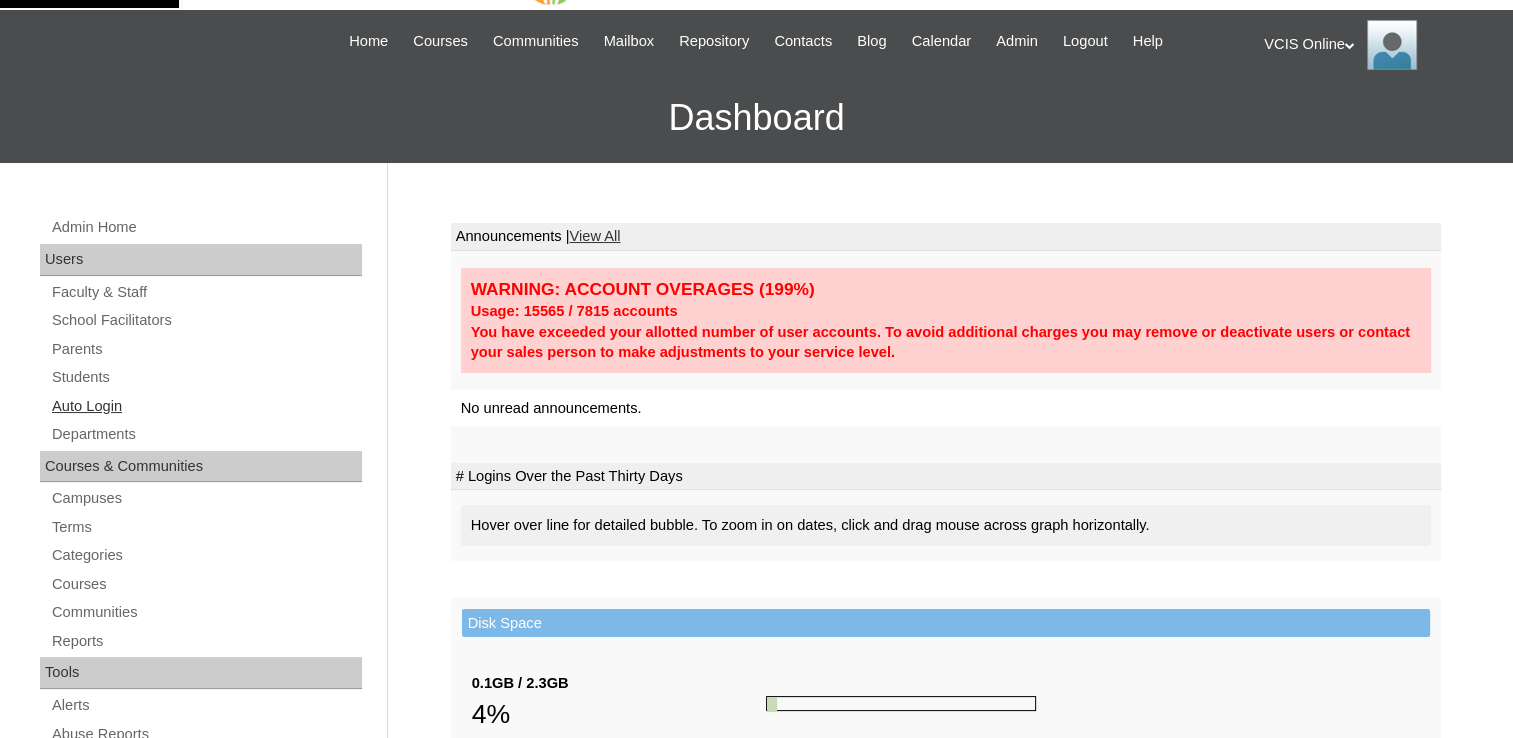scroll, scrollTop: 67, scrollLeft: 0, axis: vertical 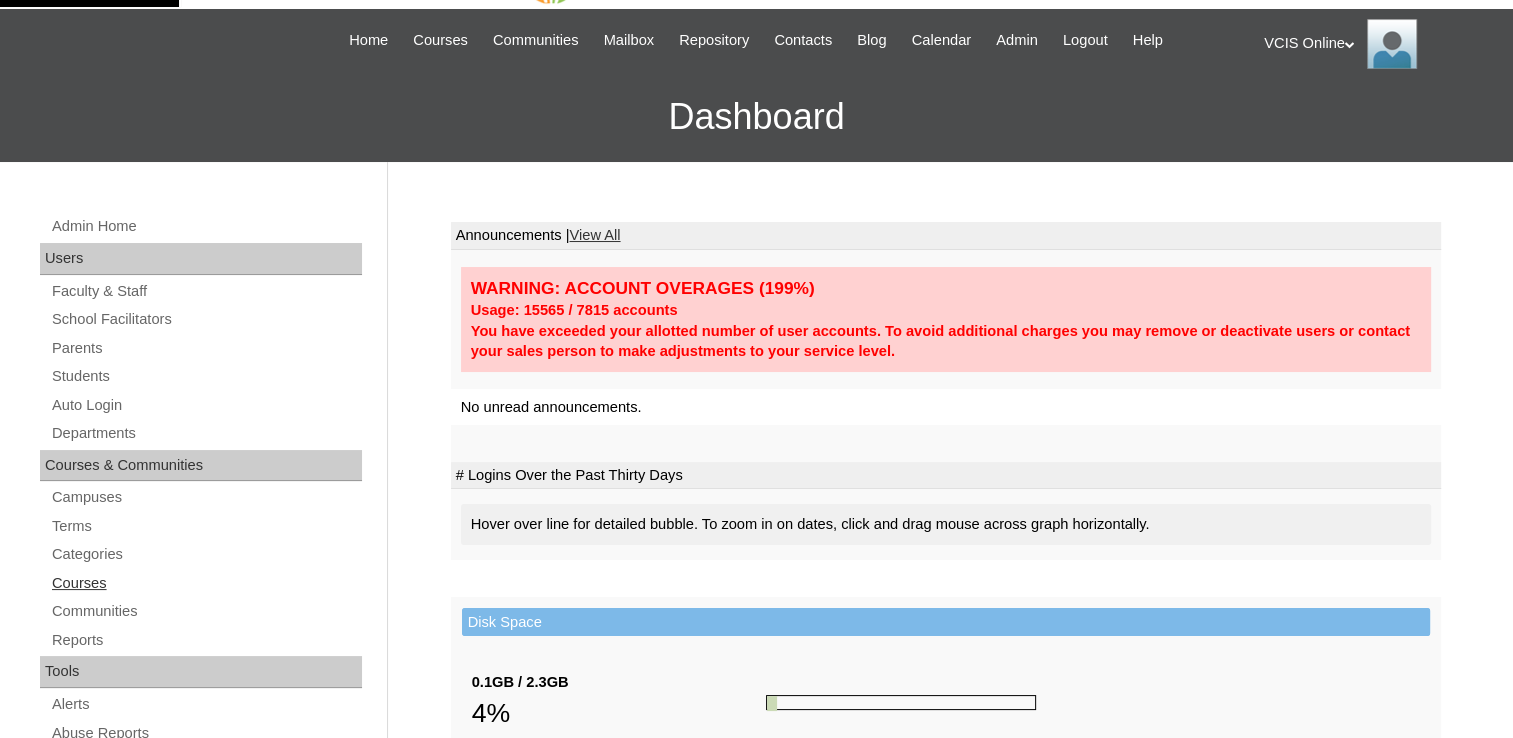click on "Courses" at bounding box center (206, 583) 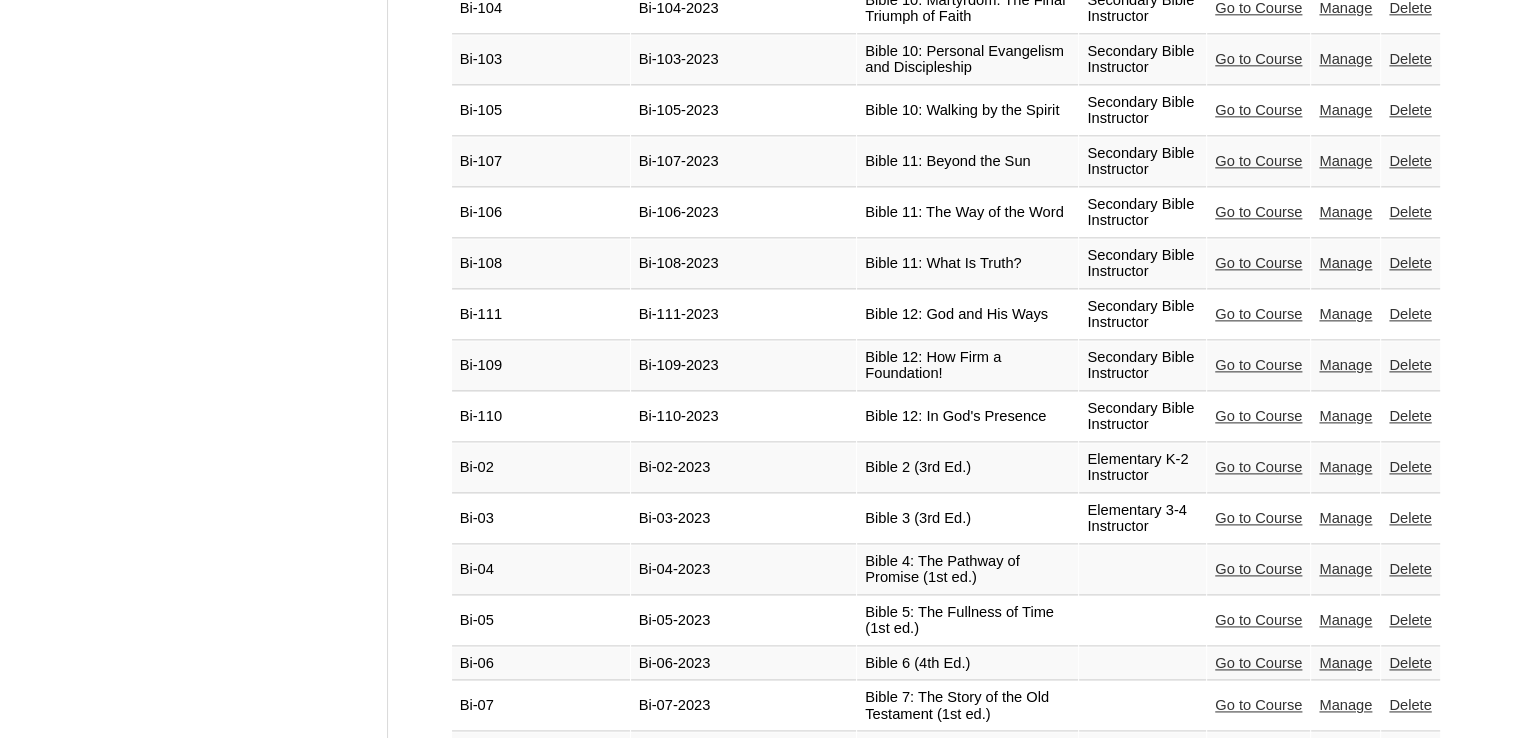 scroll, scrollTop: 2551, scrollLeft: 0, axis: vertical 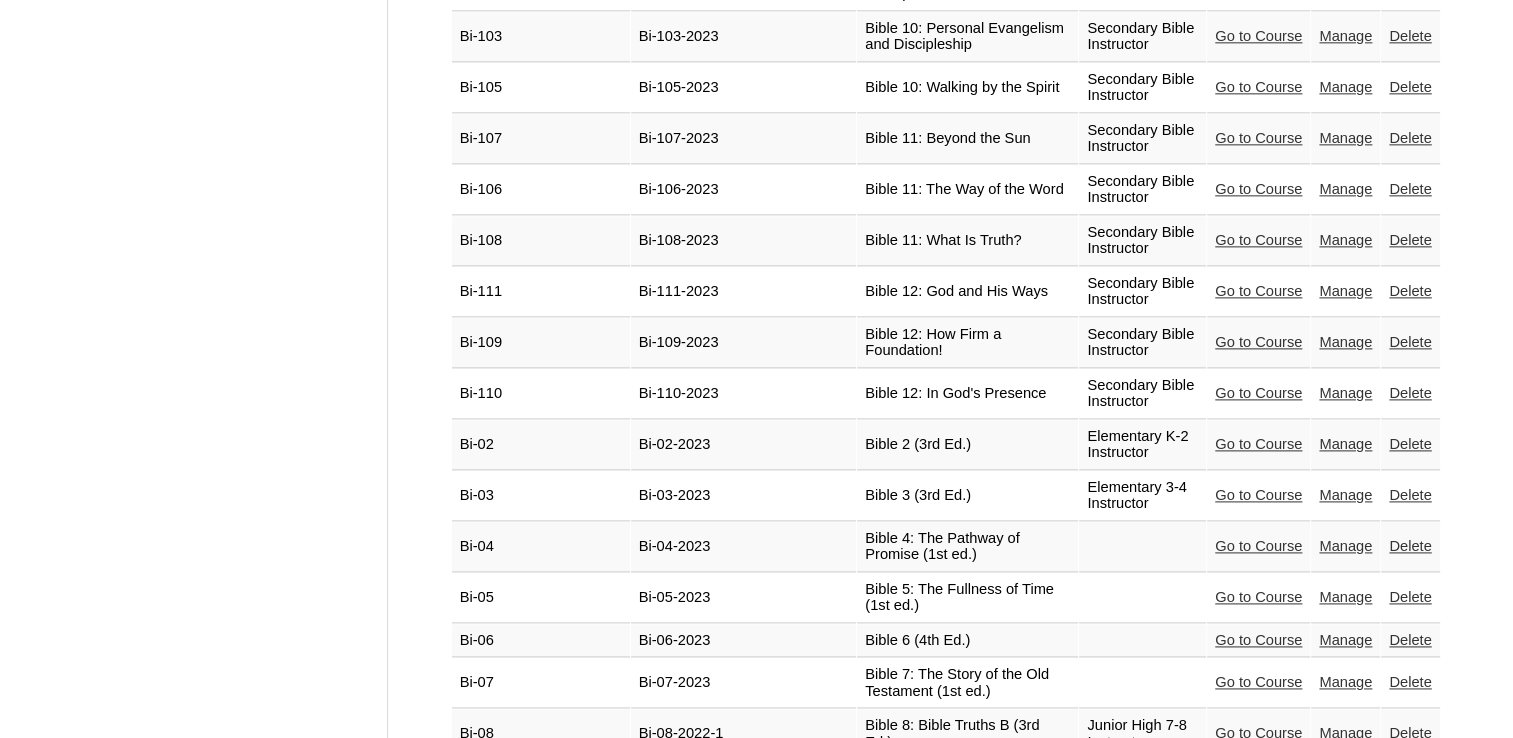 click on "Go to Course" at bounding box center [1258, 597] 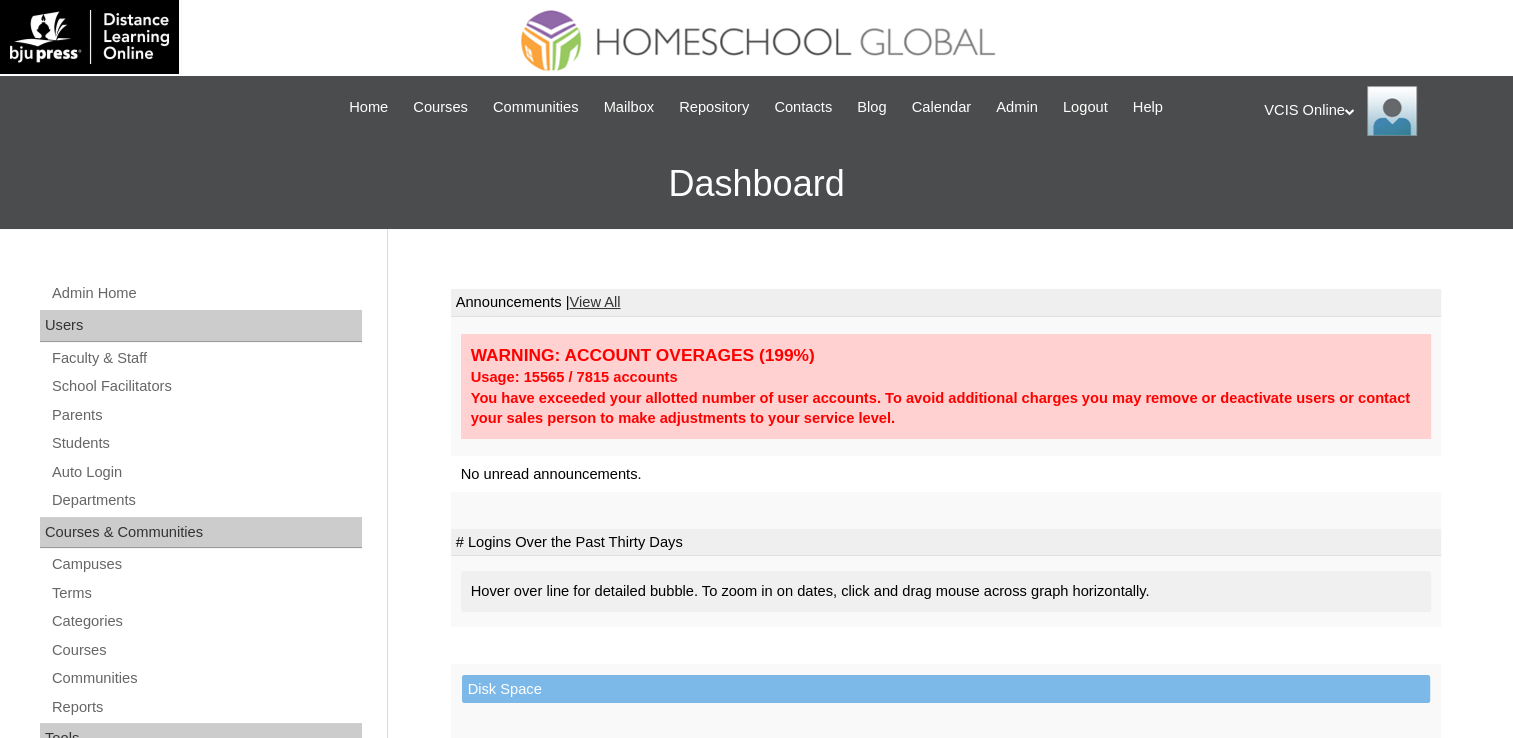 scroll, scrollTop: 24, scrollLeft: 0, axis: vertical 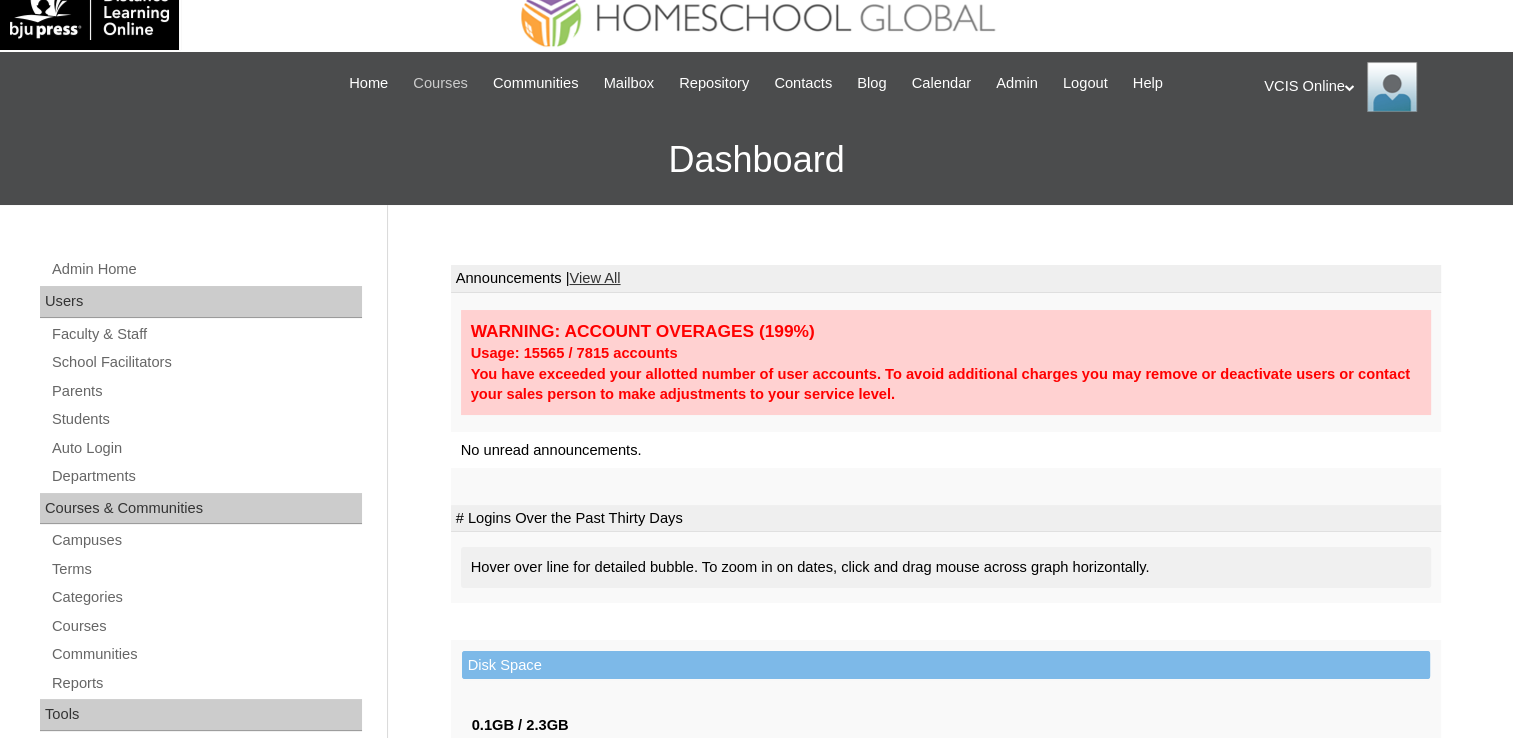 click on "Courses" at bounding box center (440, 83) 